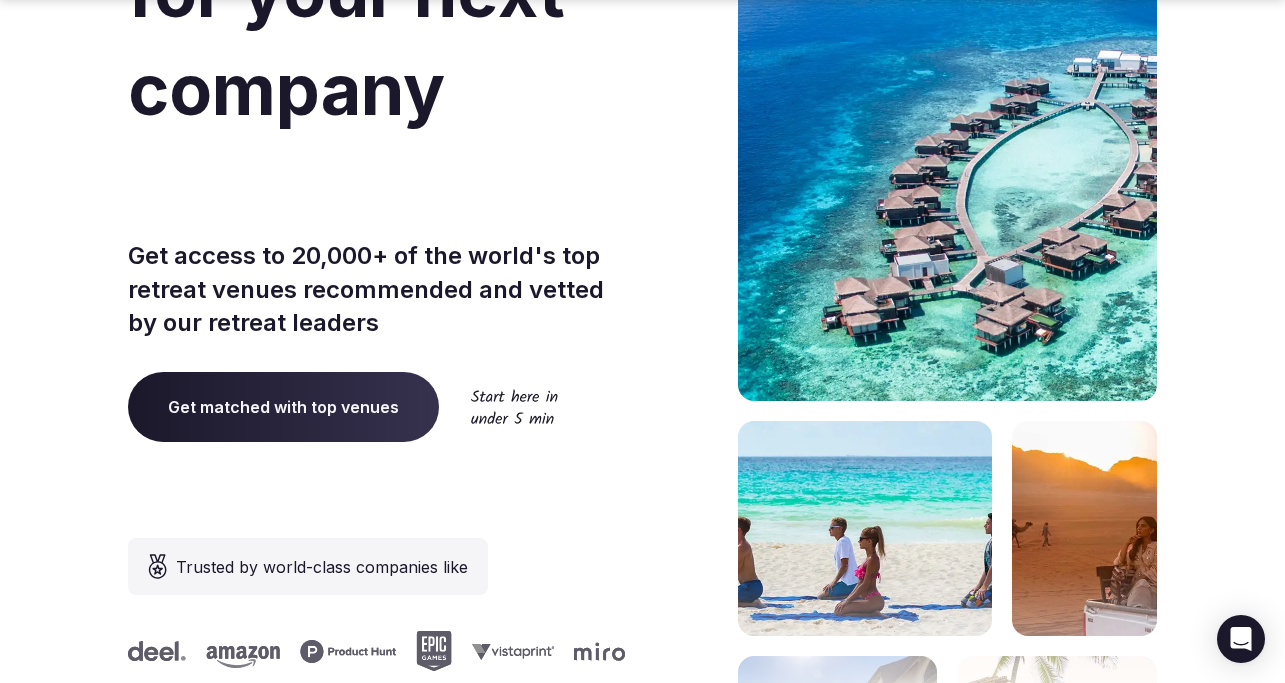 scroll, scrollTop: 315, scrollLeft: 0, axis: vertical 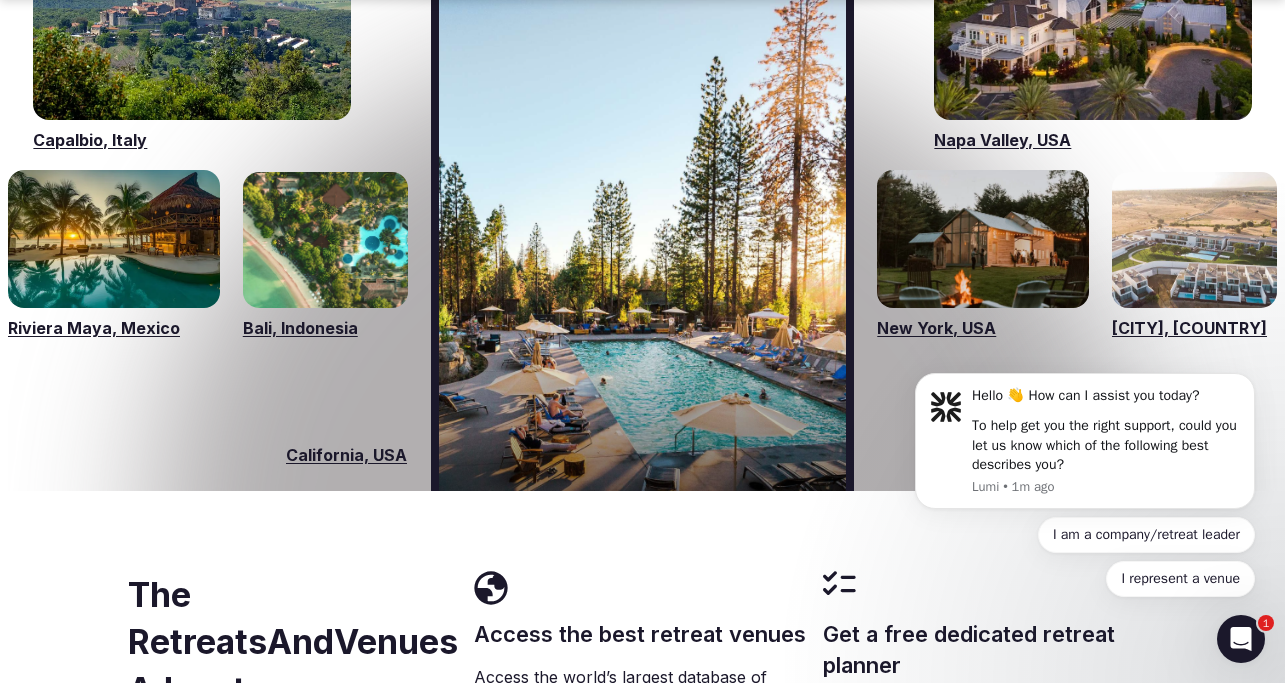 click on "California, USA" at bounding box center [346, 455] 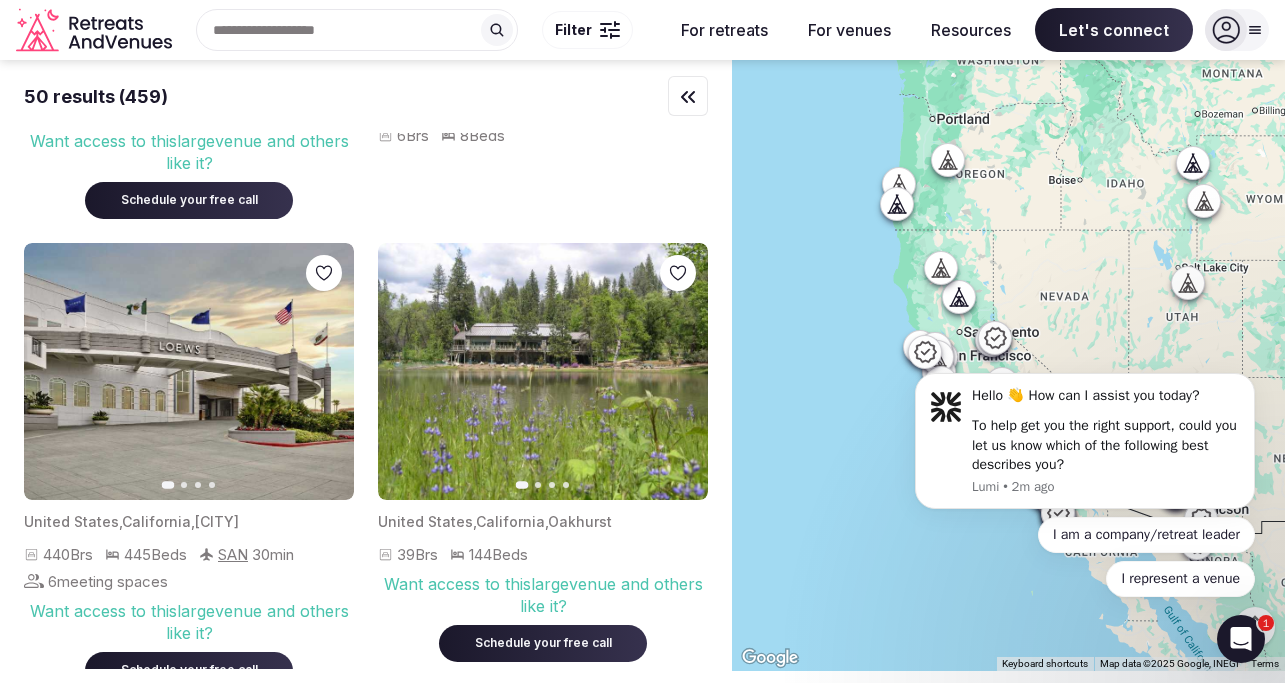 scroll, scrollTop: 3527, scrollLeft: 0, axis: vertical 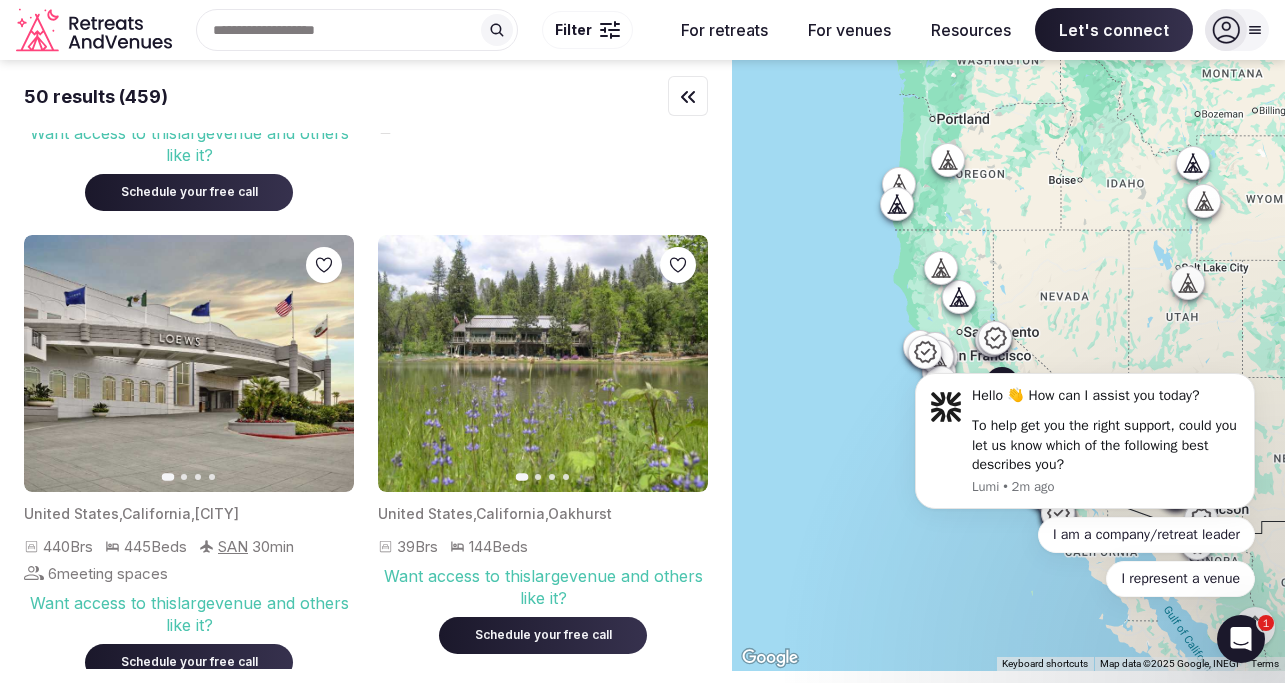 click at bounding box center [543, 363] 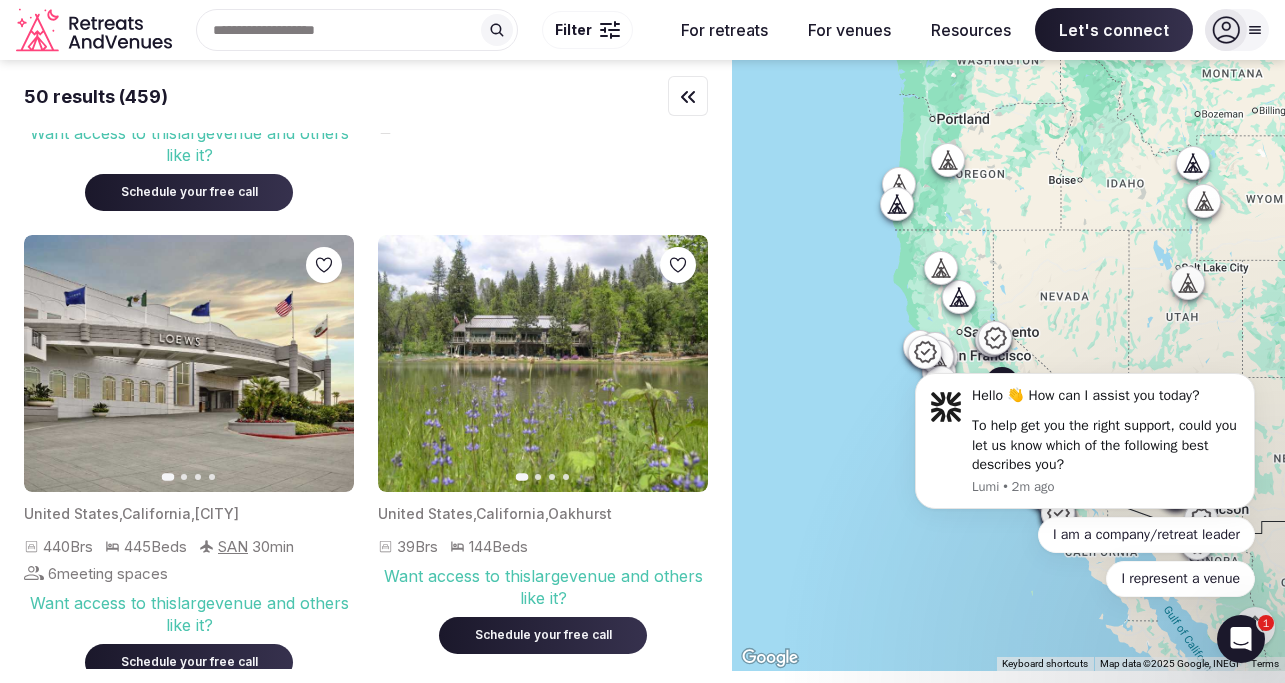 click 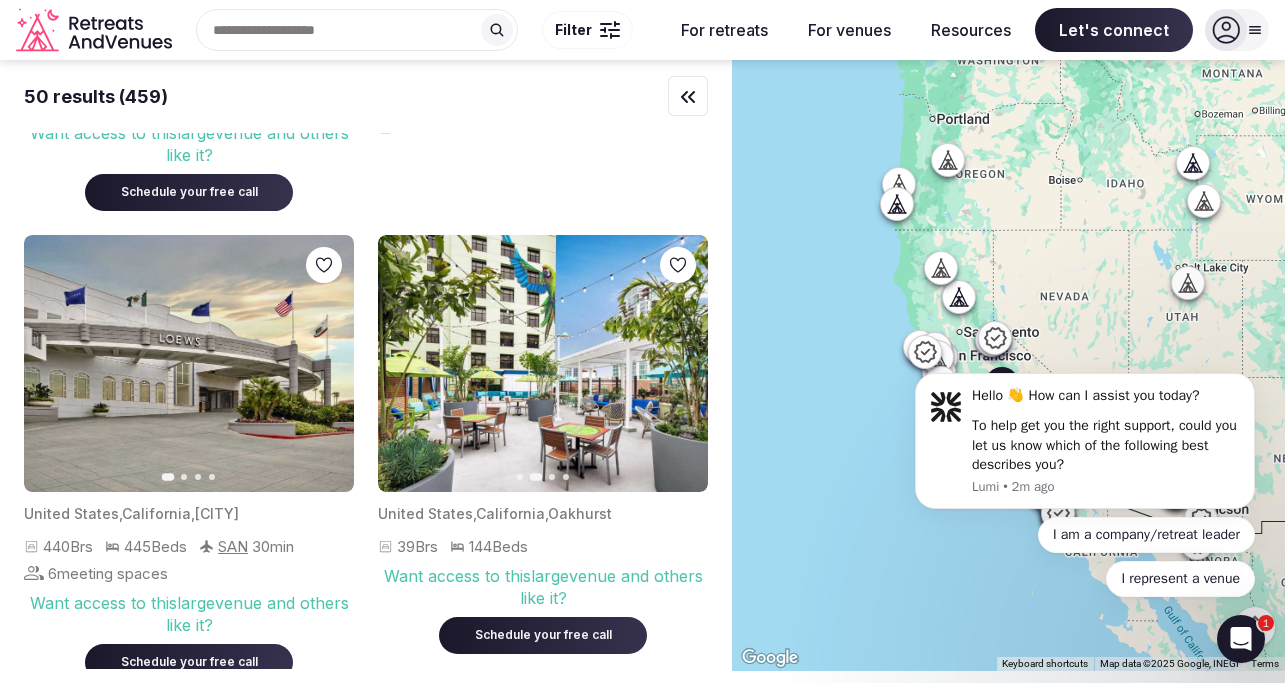 click 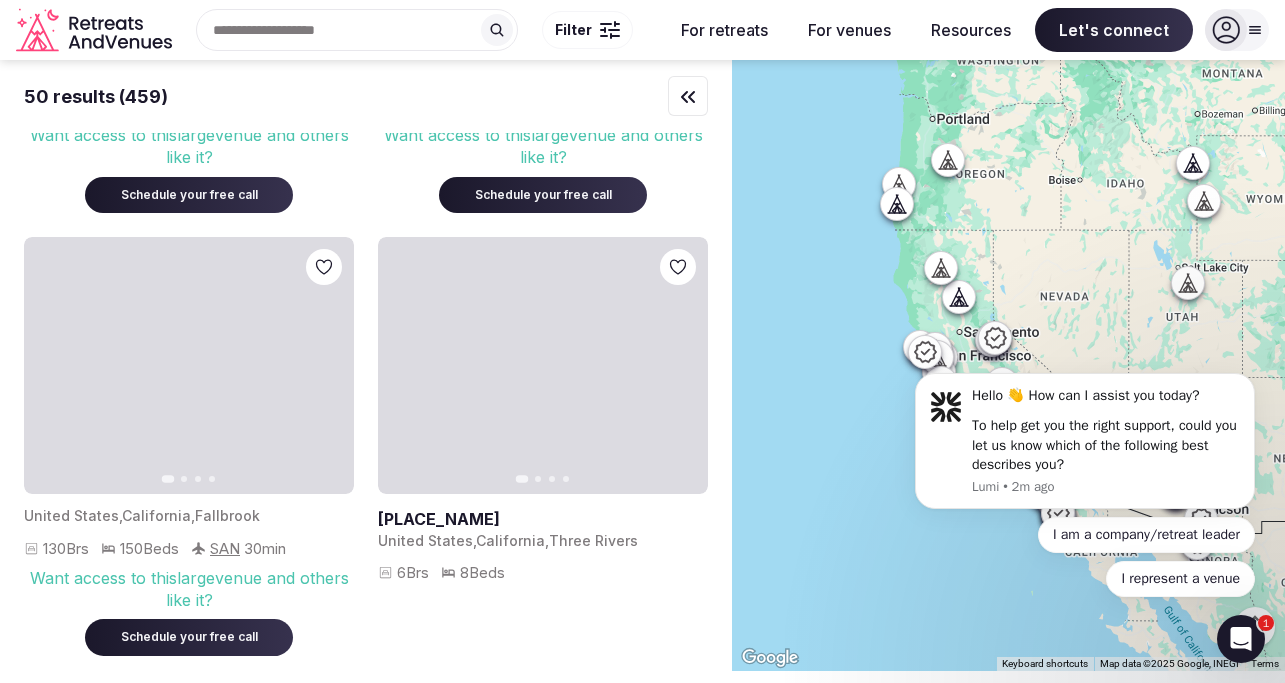 scroll, scrollTop: 3053, scrollLeft: 0, axis: vertical 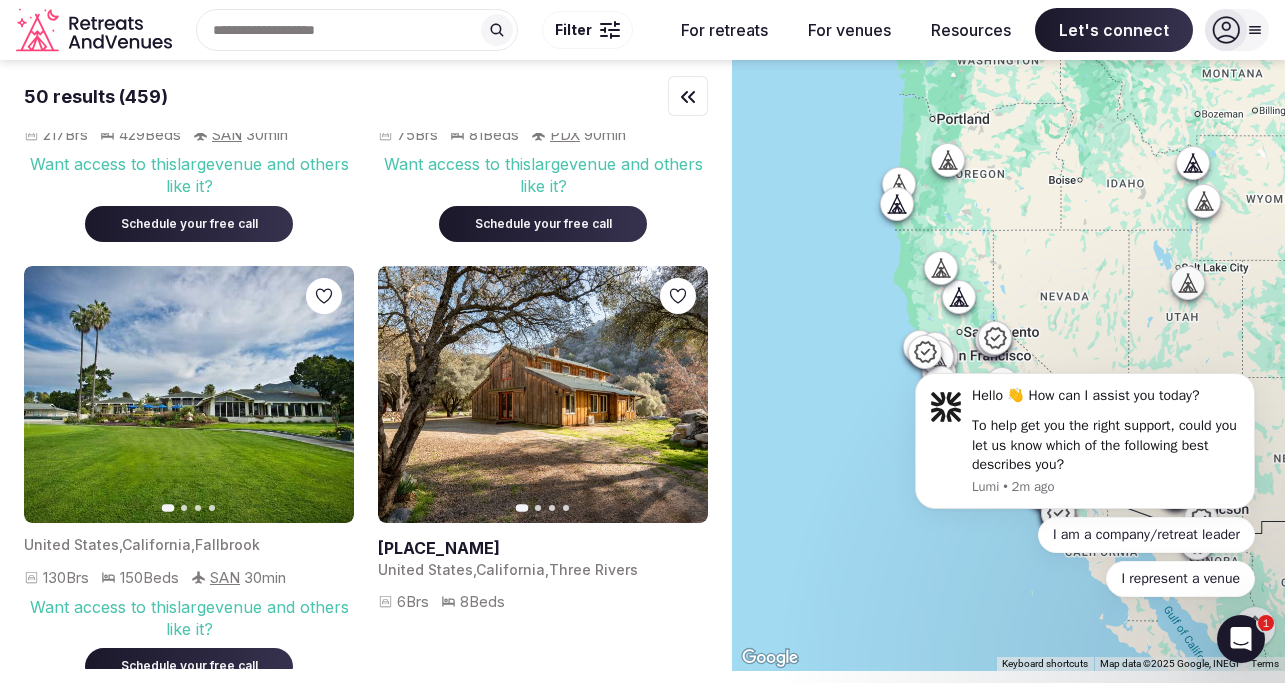 click at bounding box center [543, 394] 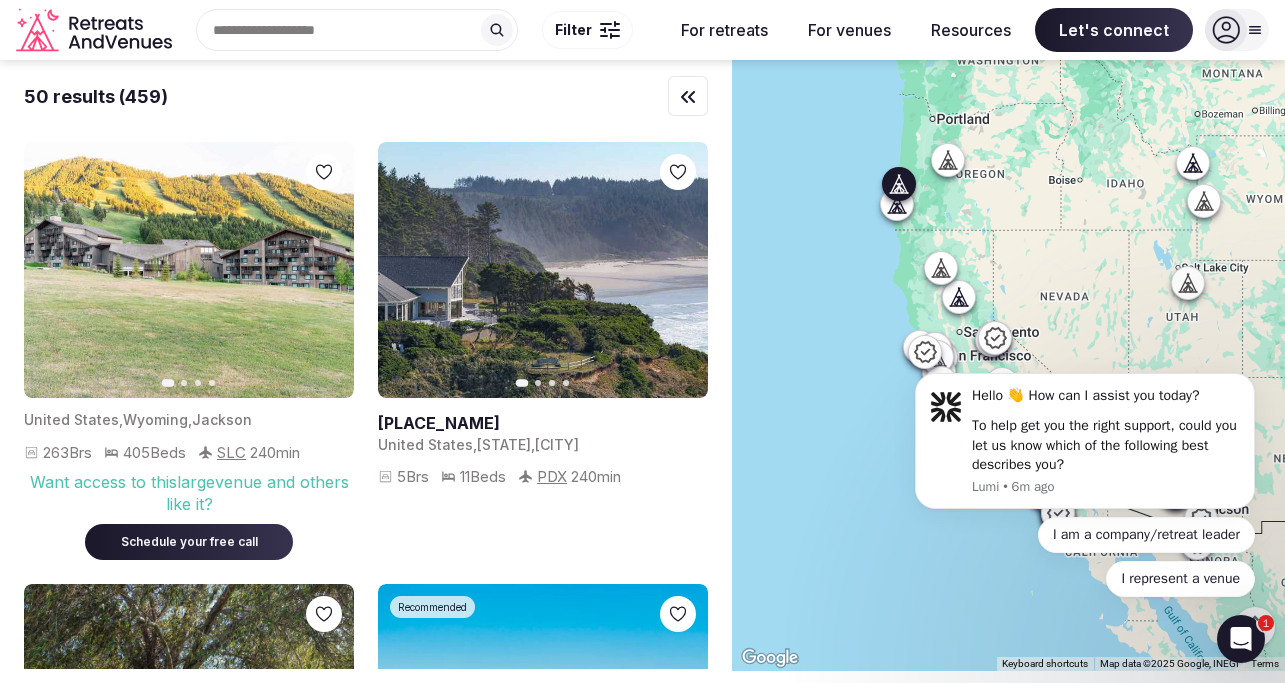 scroll, scrollTop: 10423, scrollLeft: 0, axis: vertical 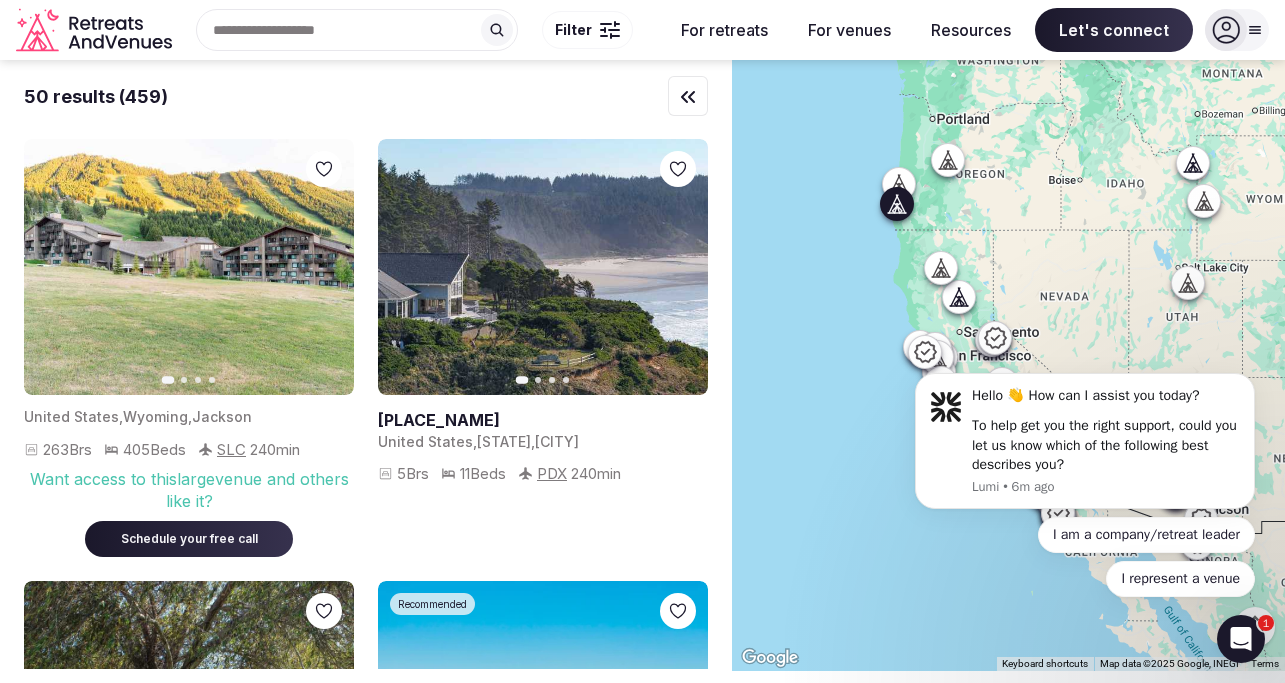 click at bounding box center (543, 420) 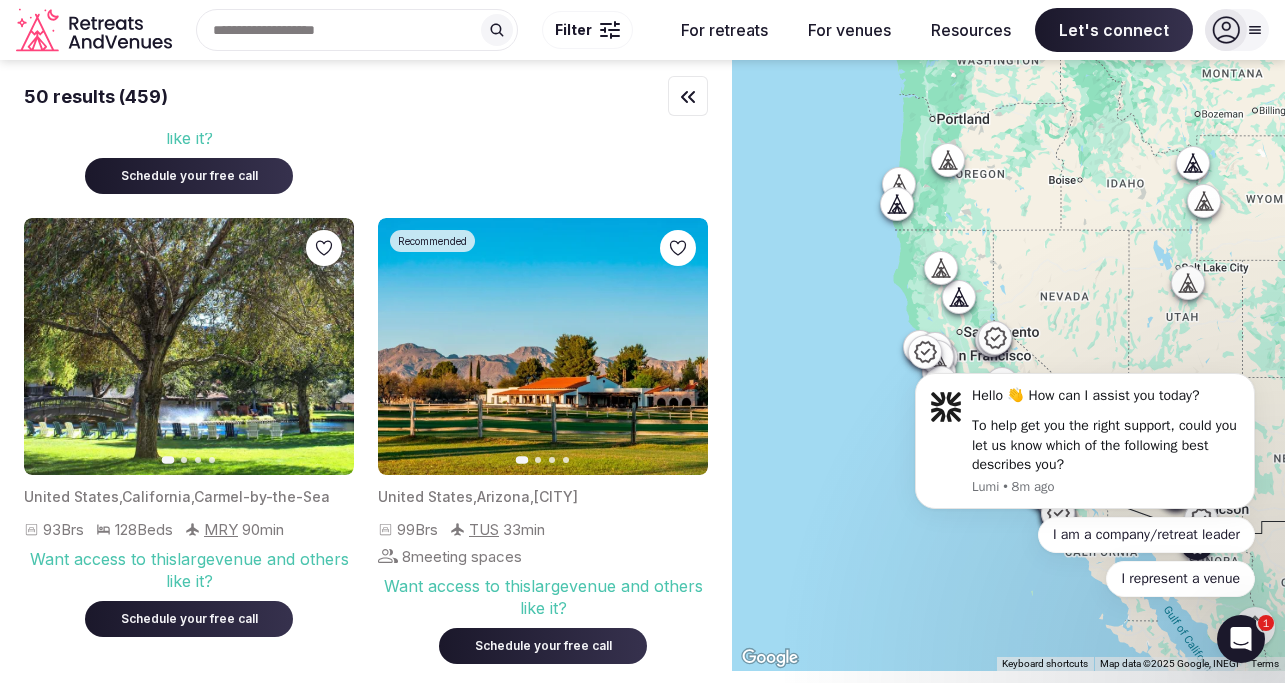 scroll, scrollTop: 10789, scrollLeft: 0, axis: vertical 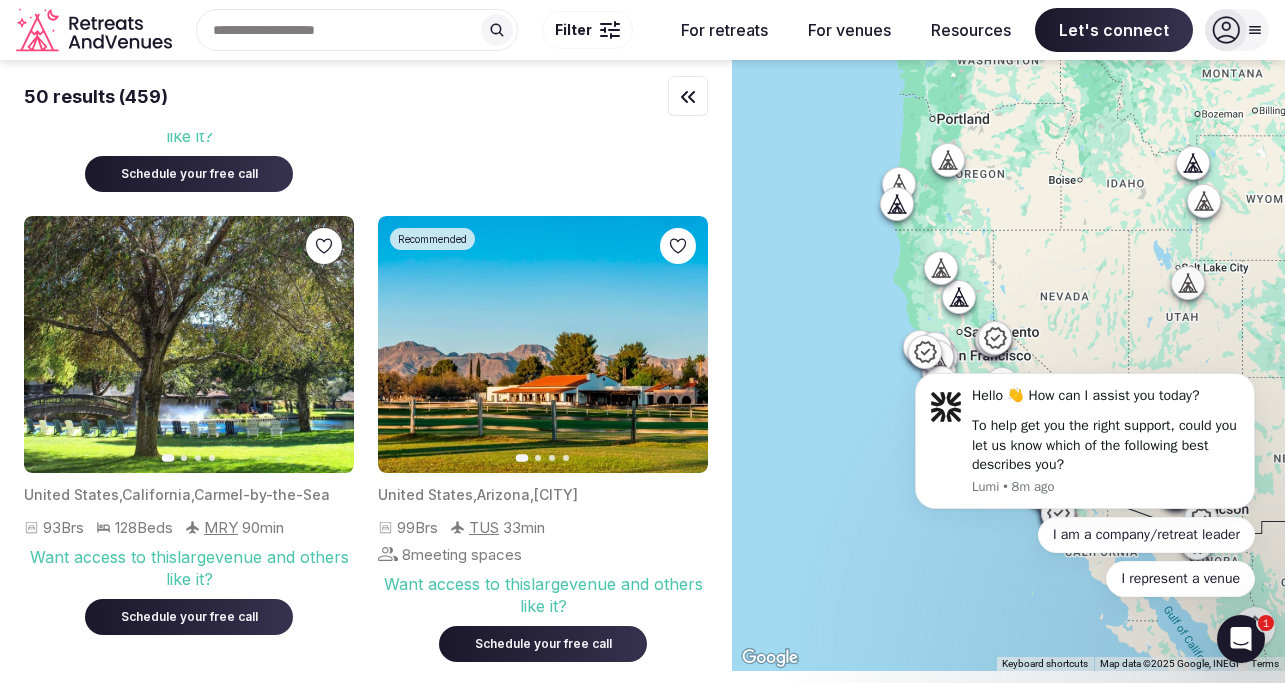 click on "I am a company/retreat leader I represent a venue" at bounding box center (1085, 557) 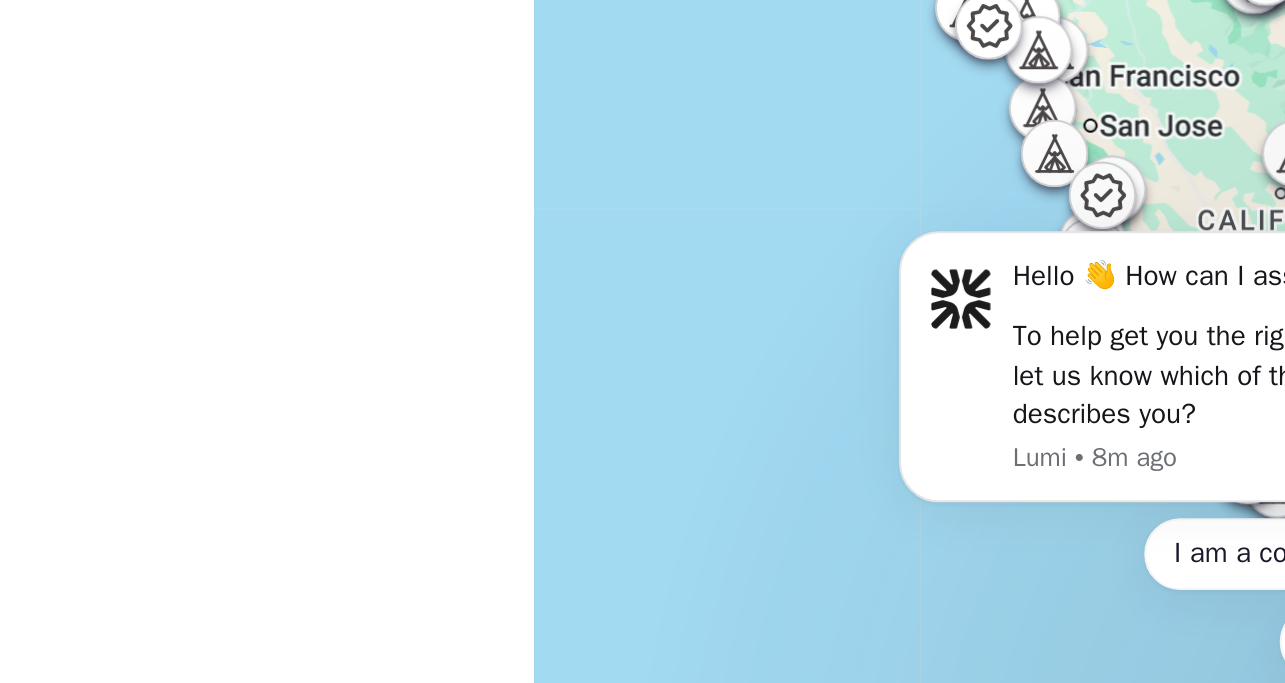 scroll, scrollTop: 0, scrollLeft: 0, axis: both 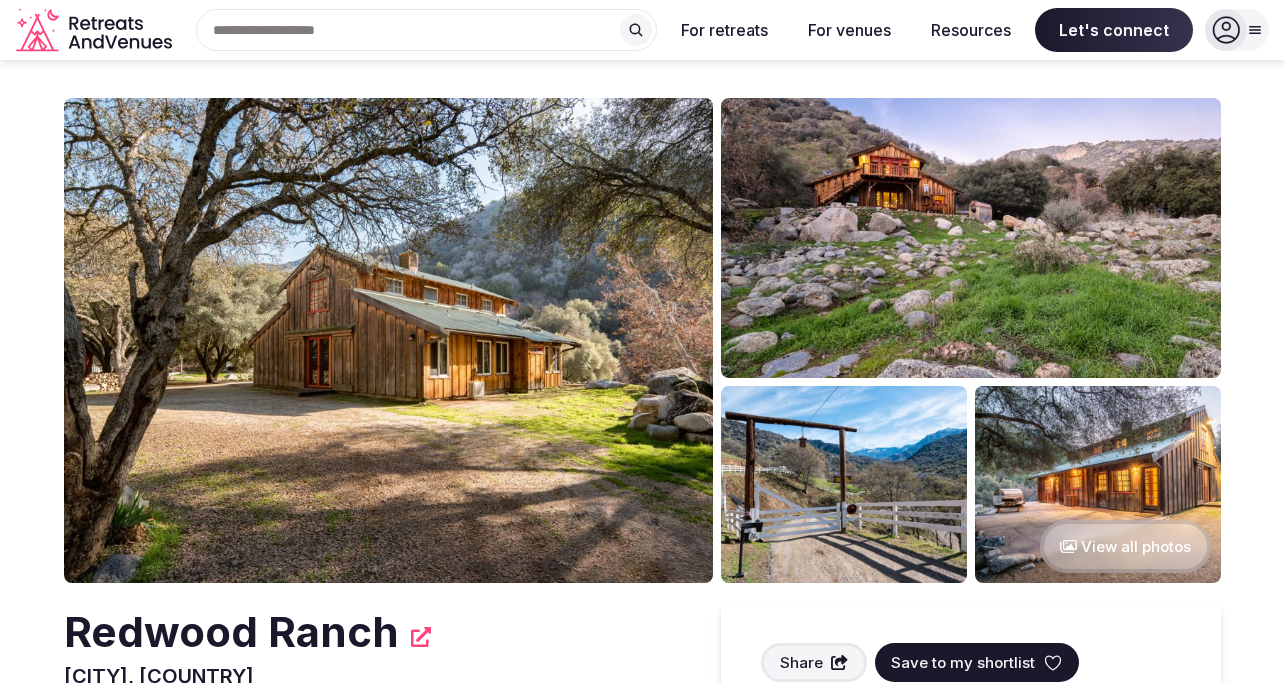 click on "View all photos" at bounding box center (1125, 546) 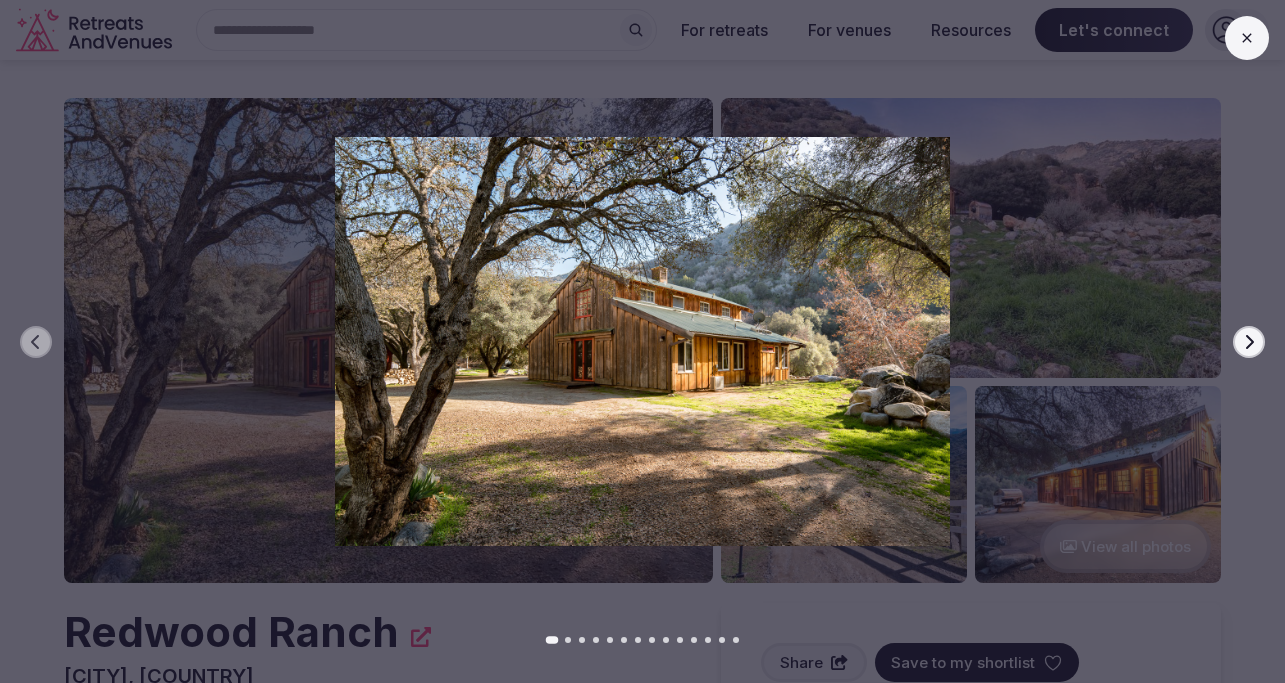 click 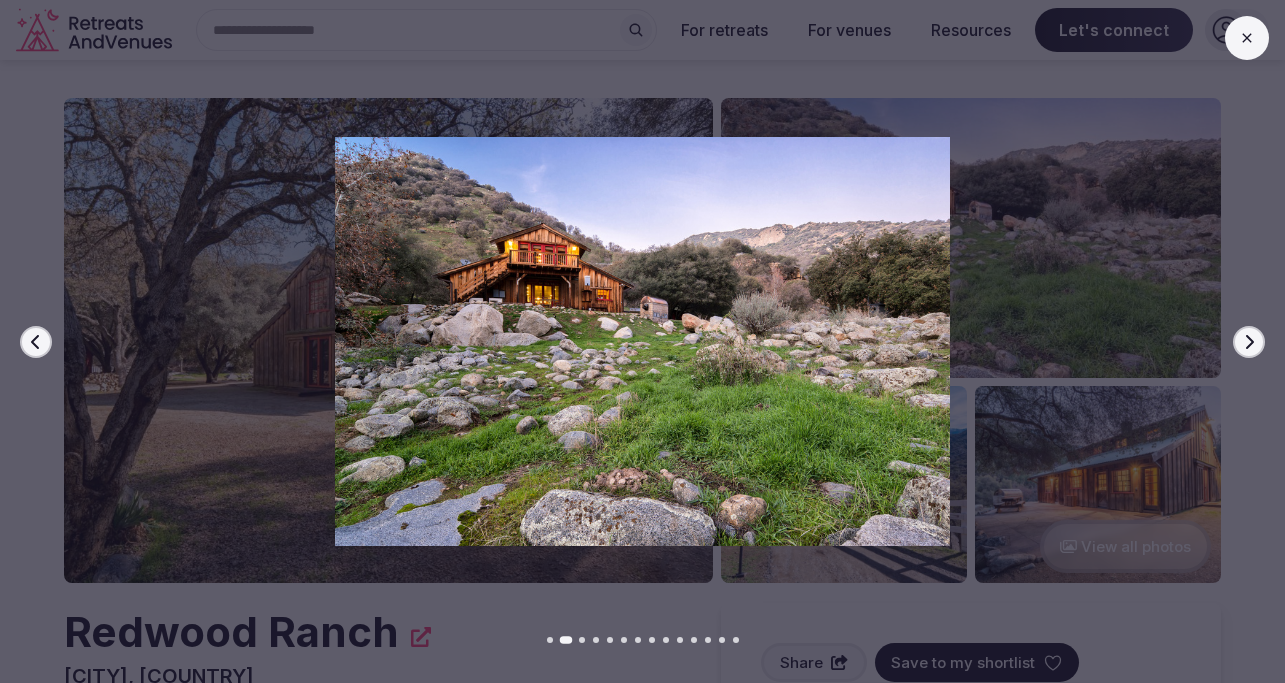 click 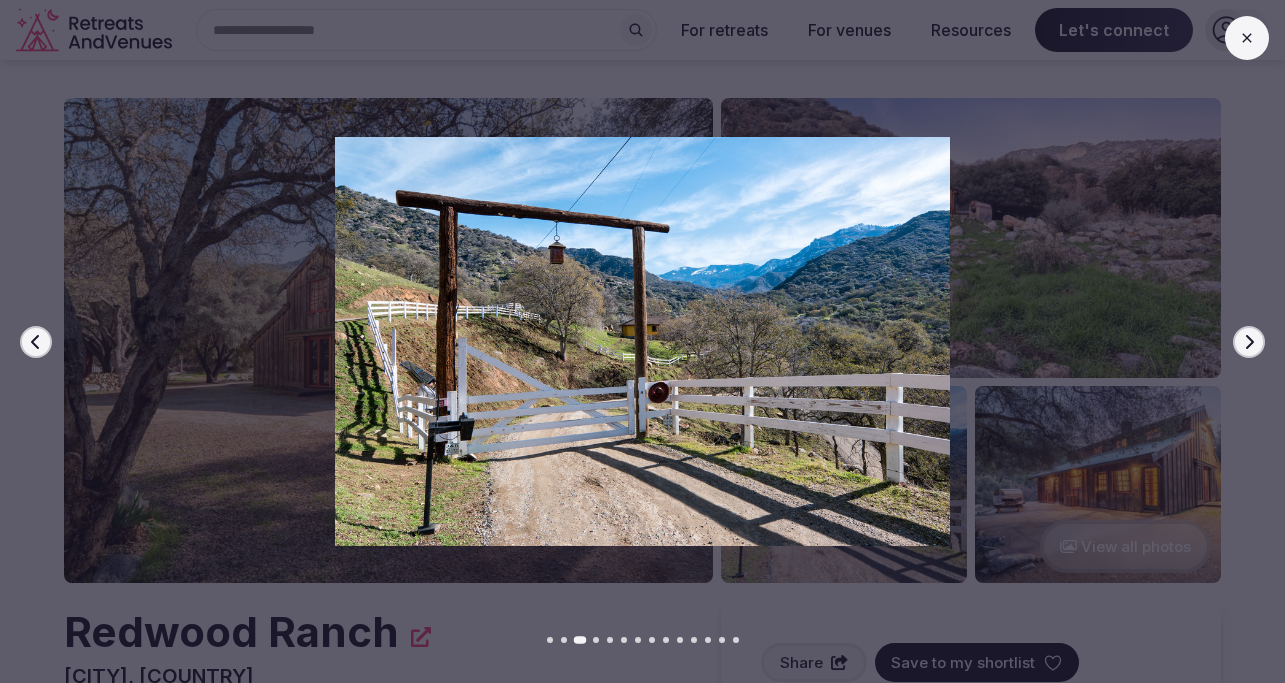 click 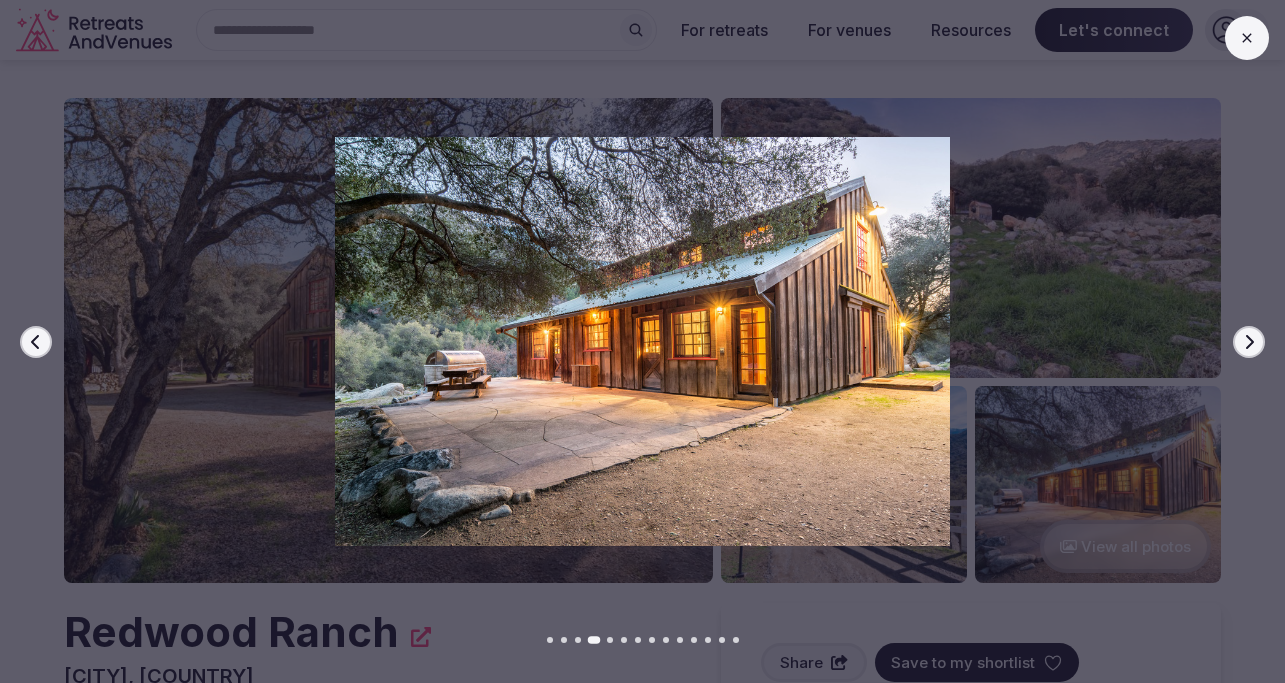 click 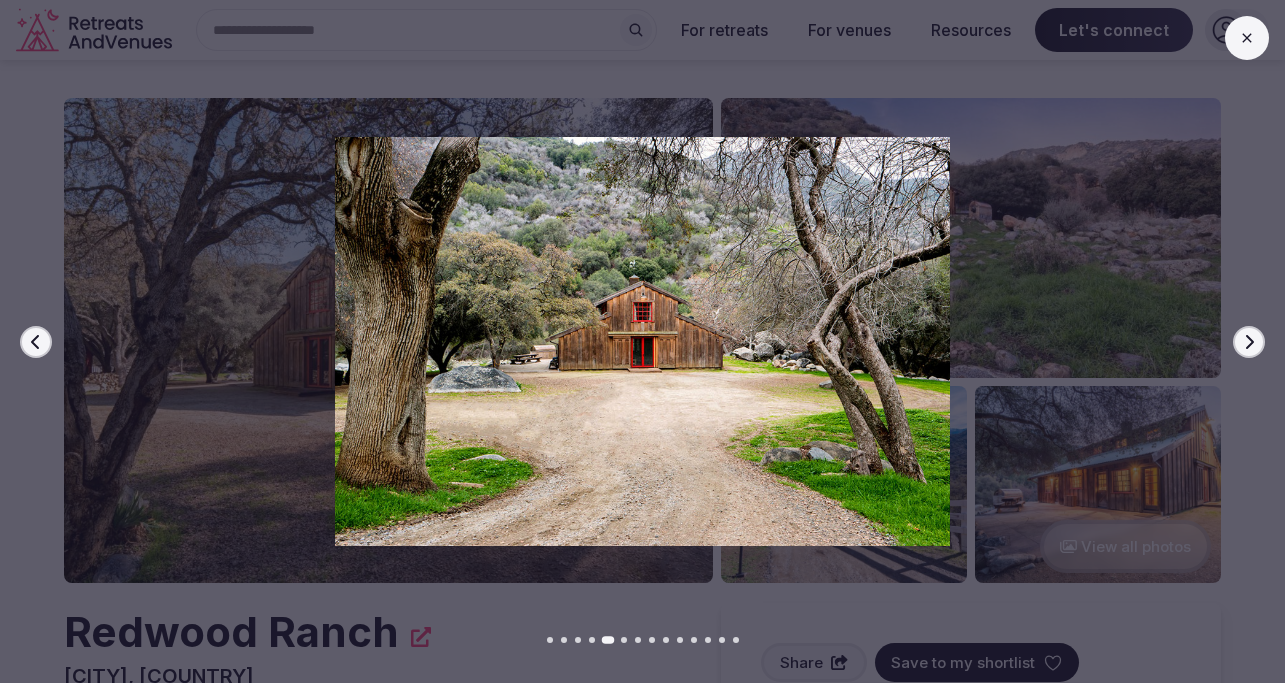 click 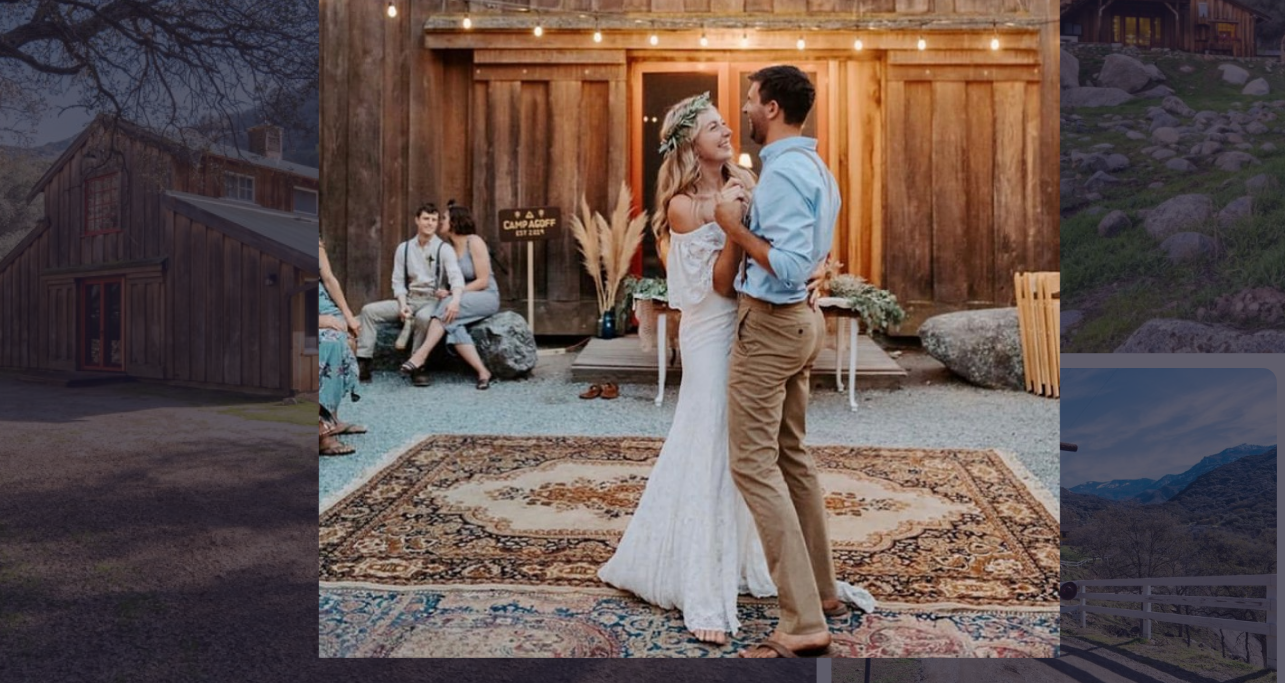 click at bounding box center [643, 342] 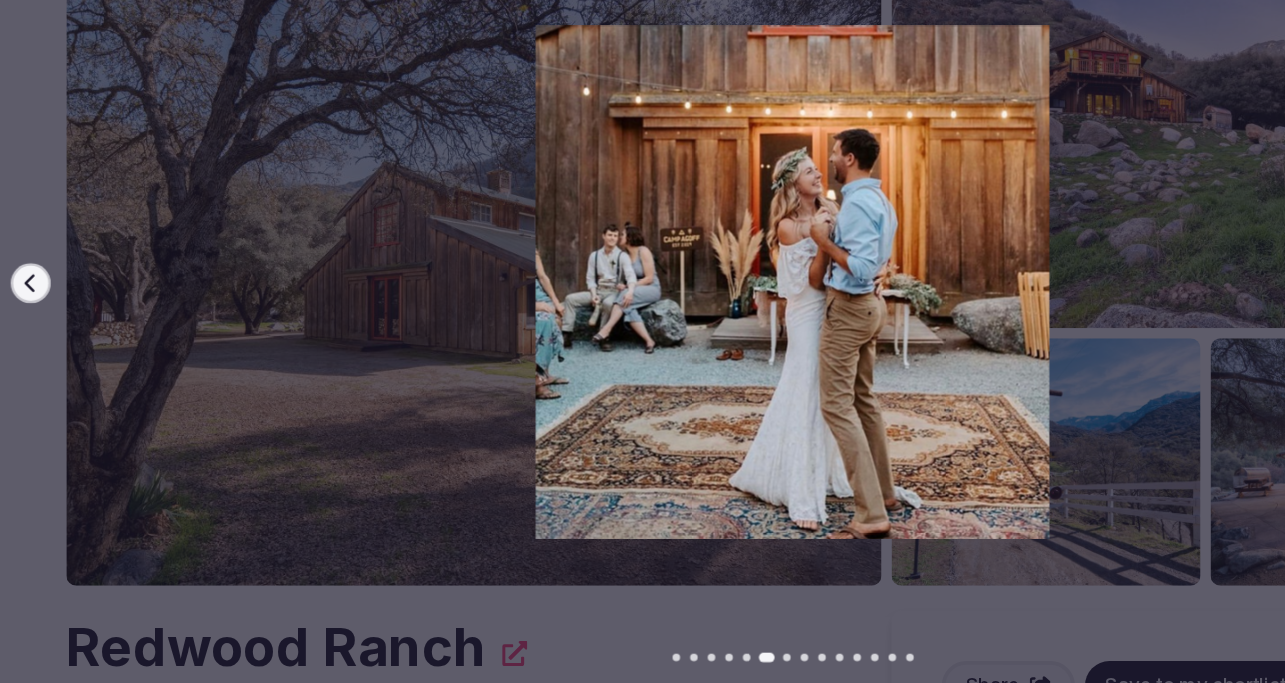 scroll, scrollTop: 1, scrollLeft: 0, axis: vertical 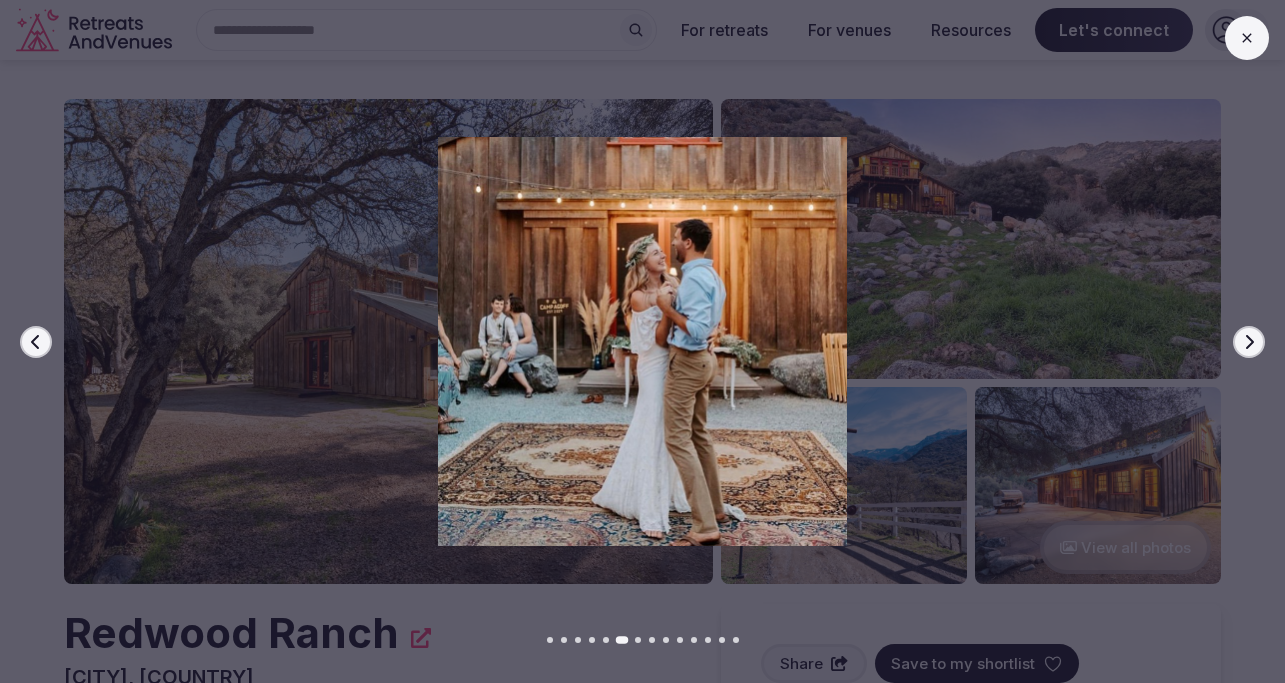 click 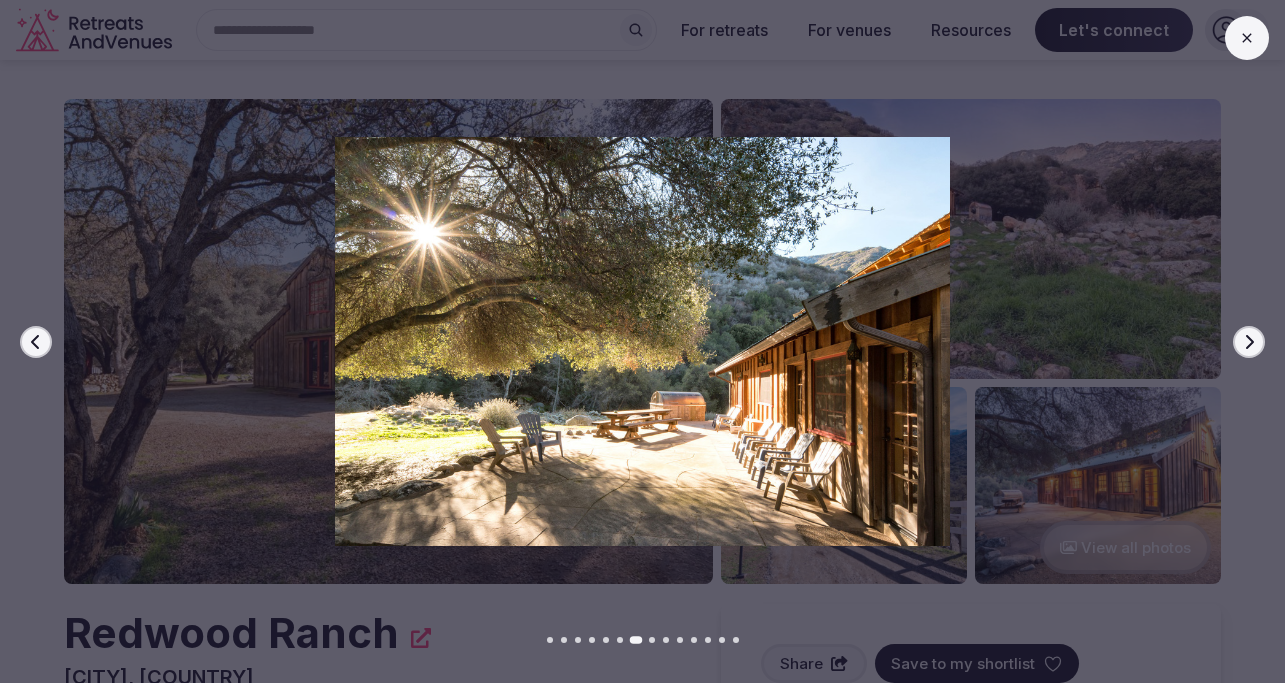 click 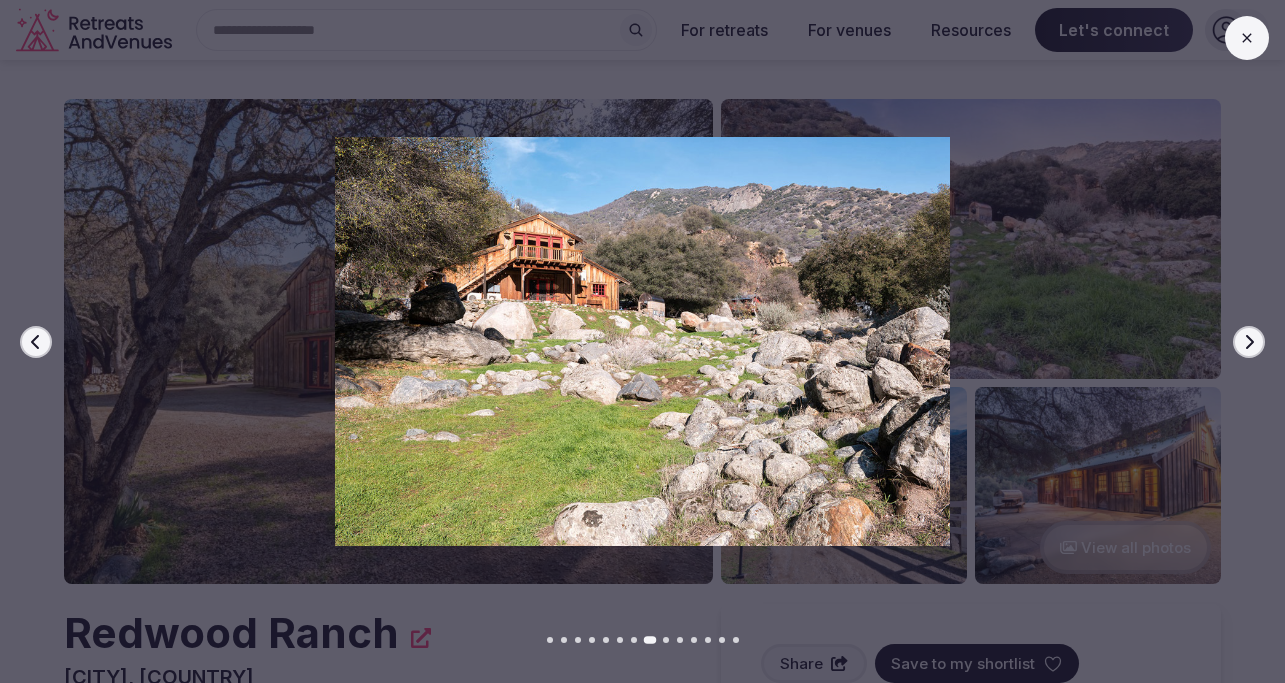 click 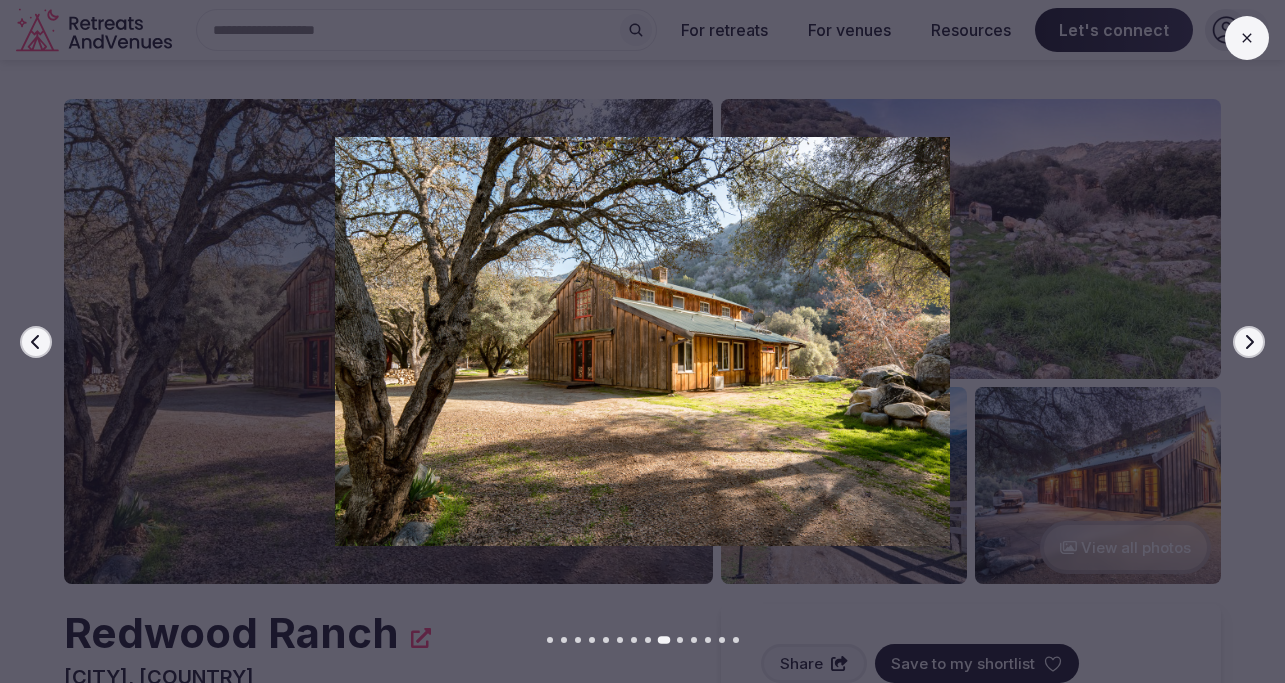 click 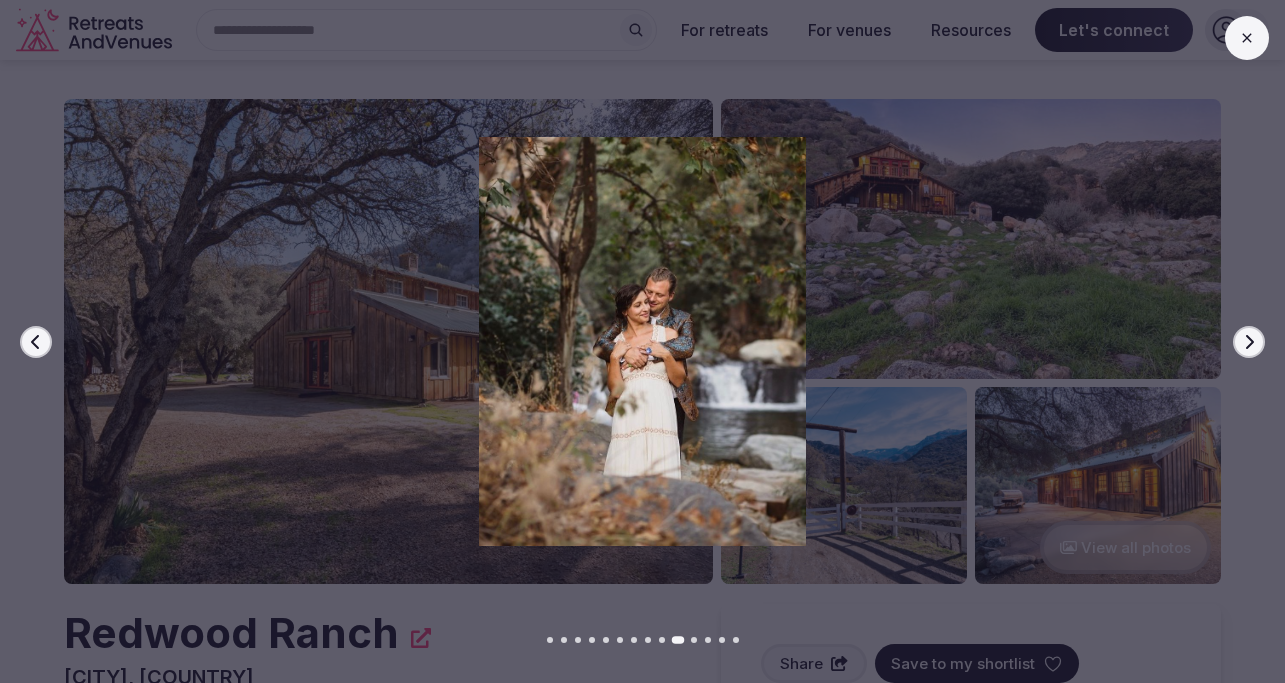 click 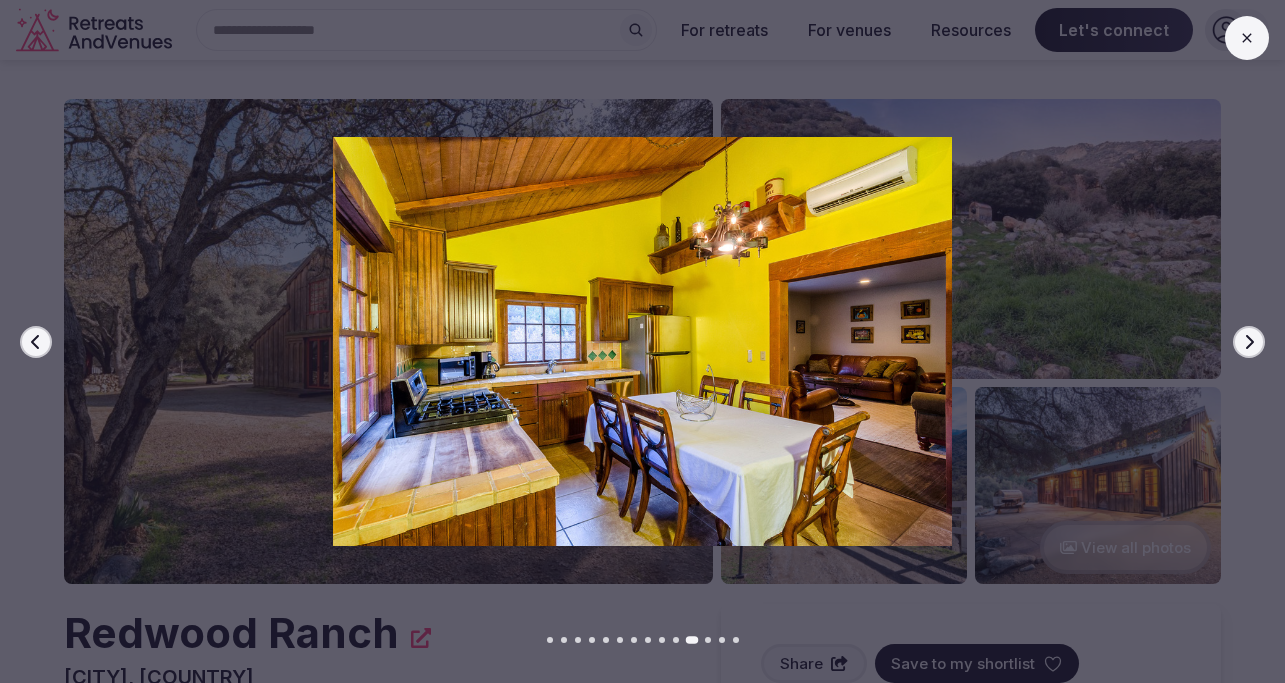 click 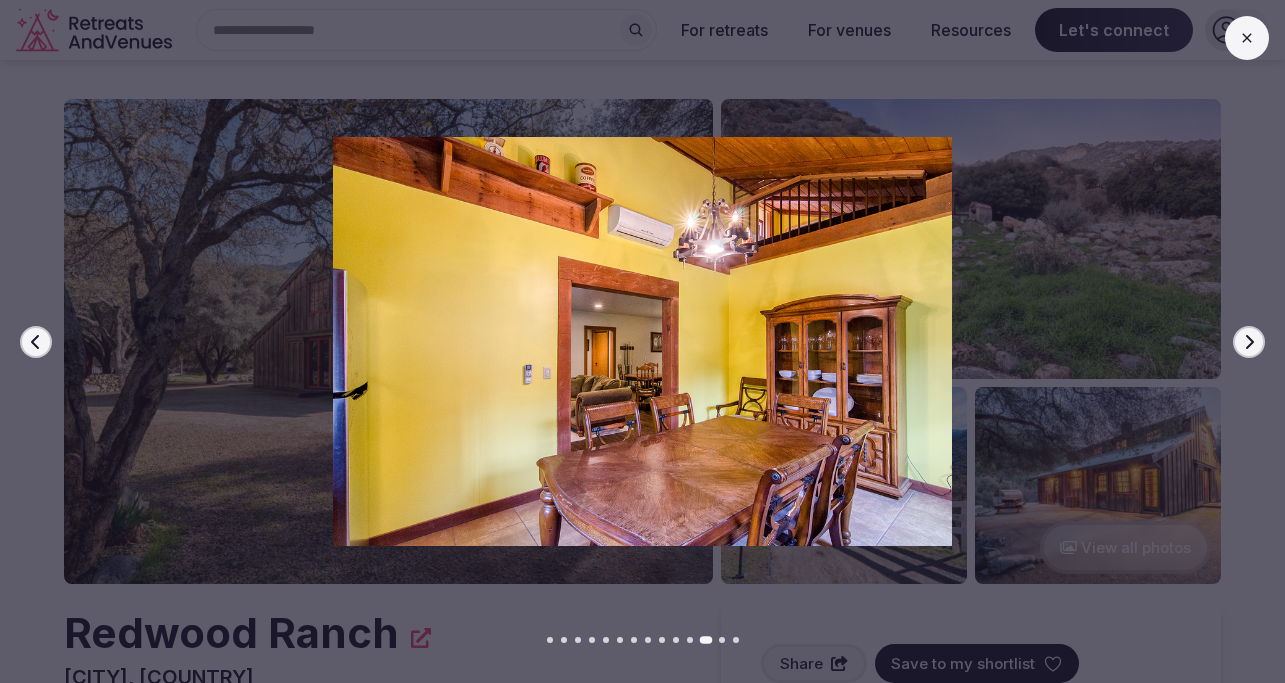 click 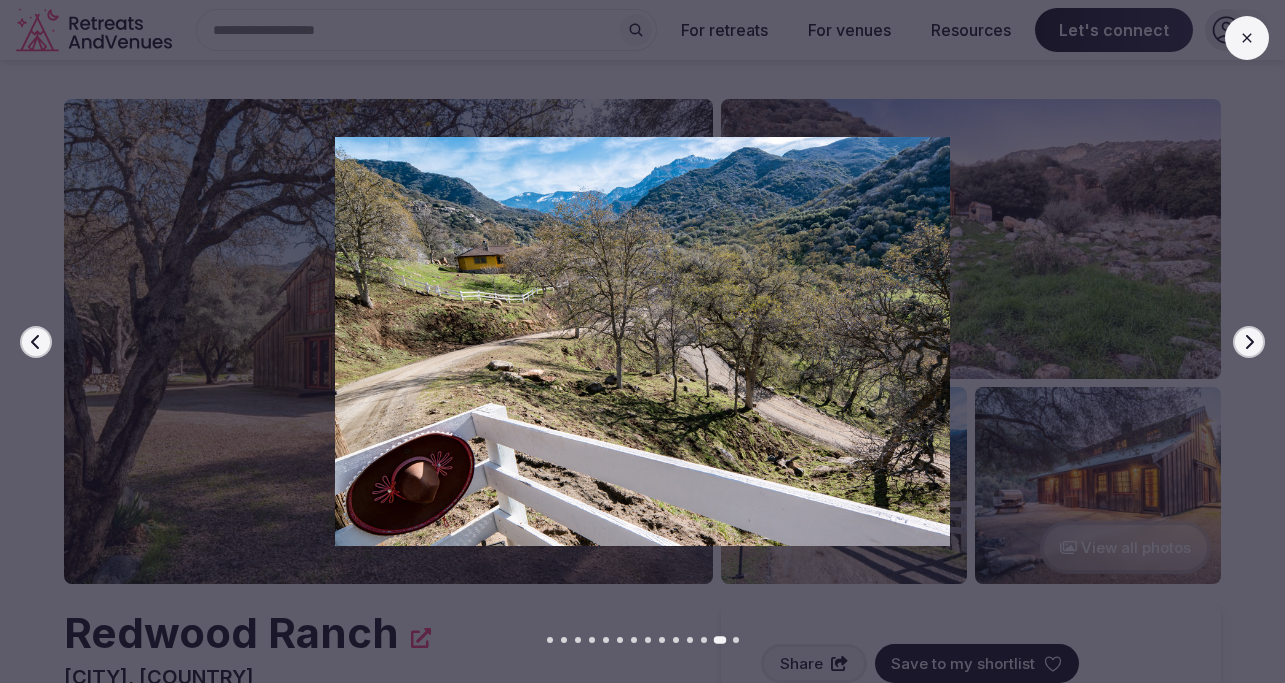 click 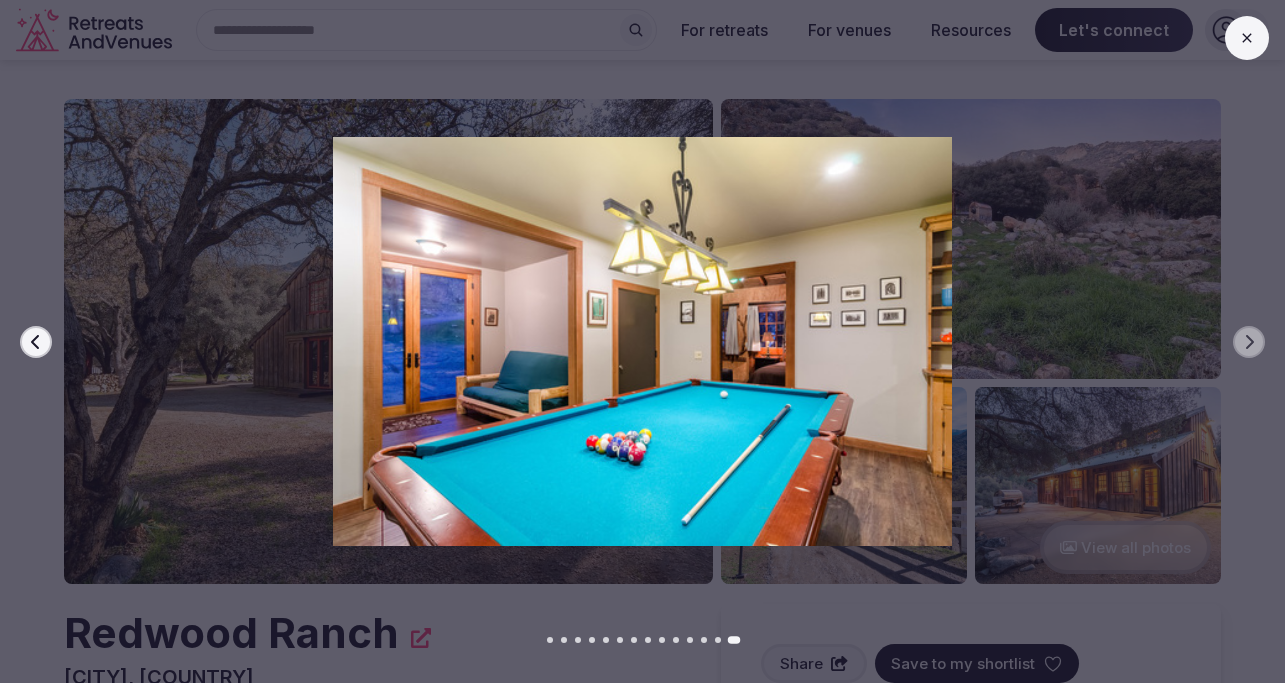 click 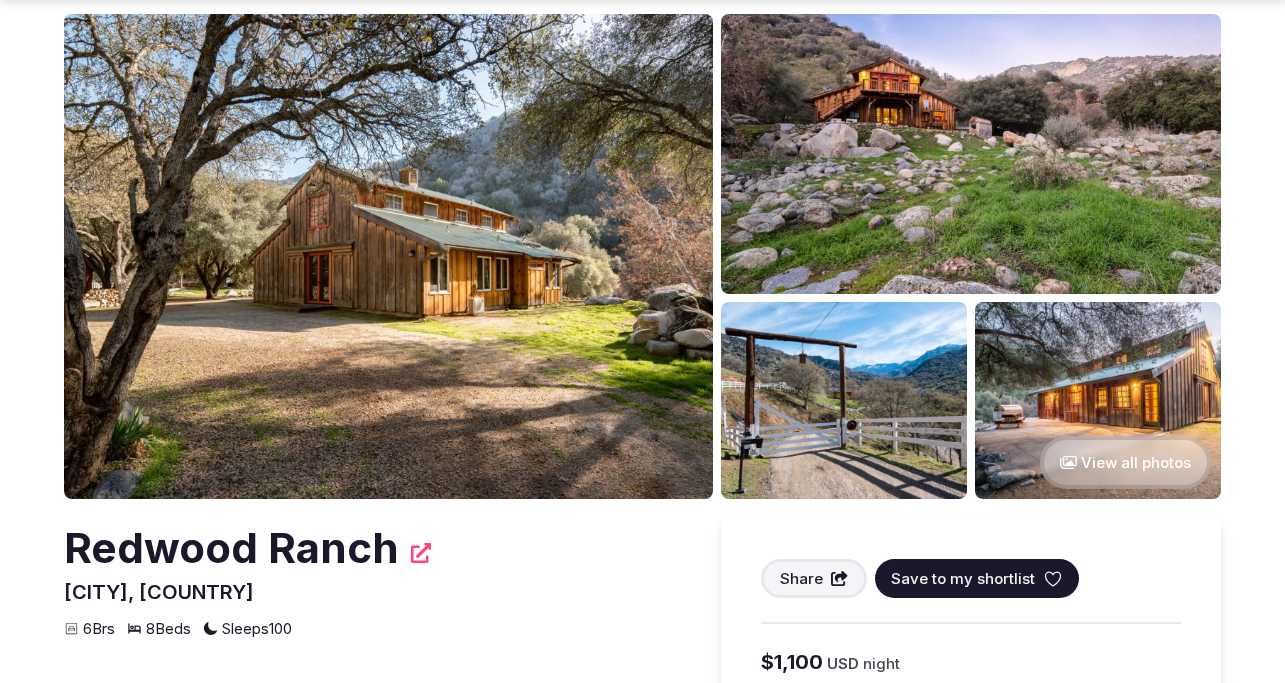 scroll, scrollTop: 90, scrollLeft: 0, axis: vertical 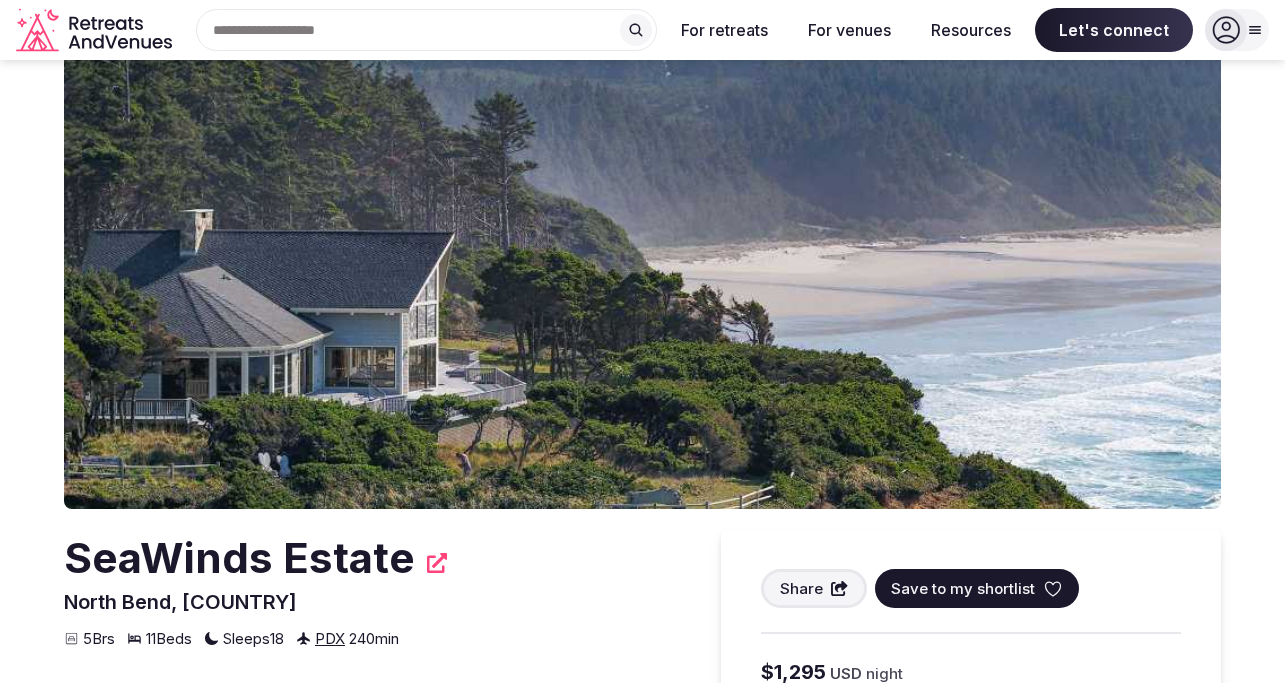 click at bounding box center (642, 266) 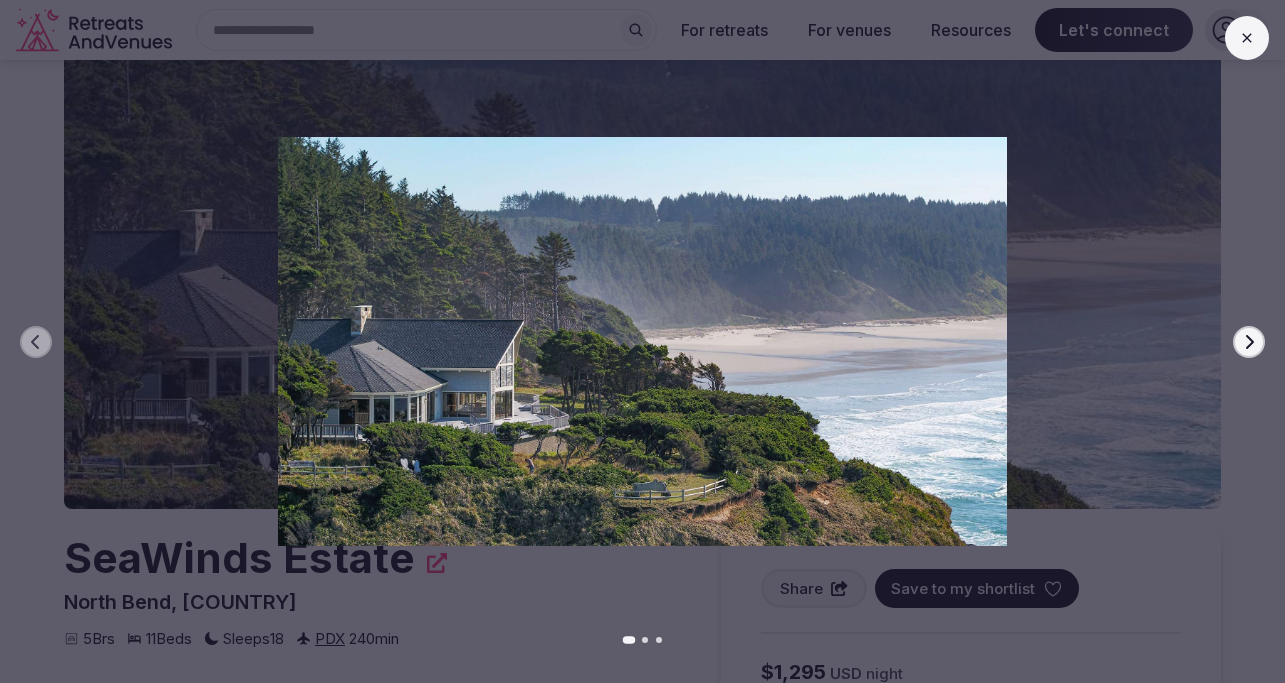 click 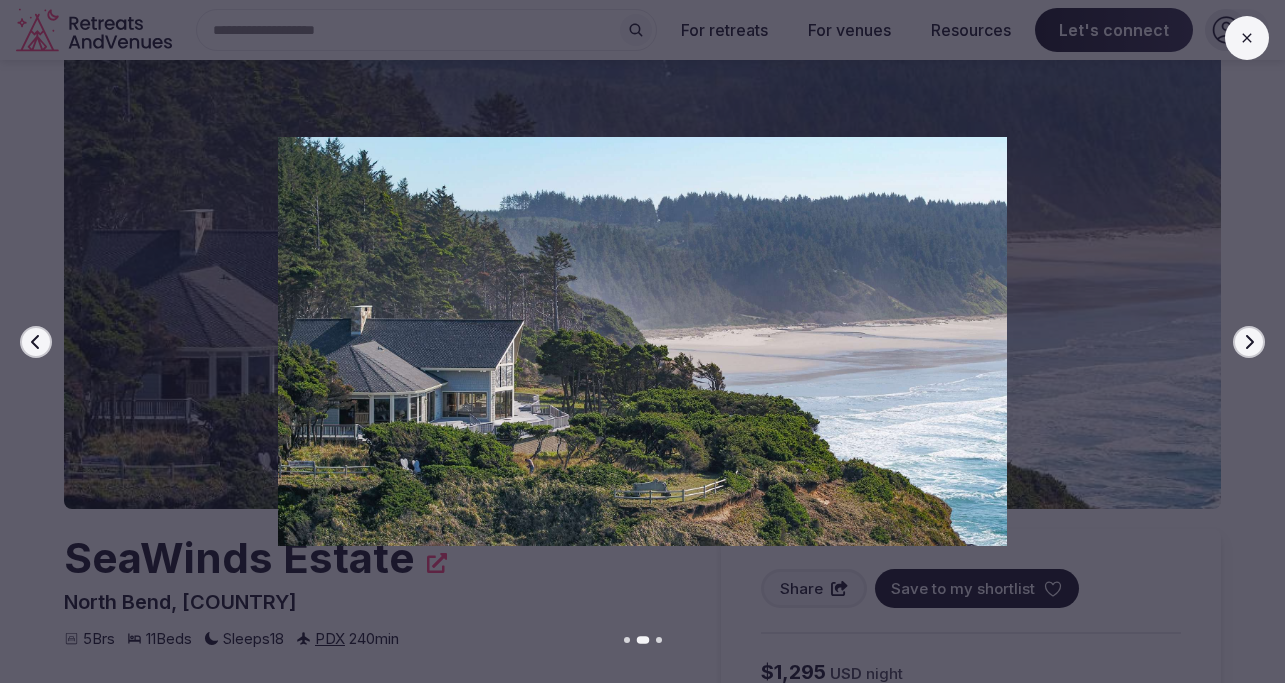 click 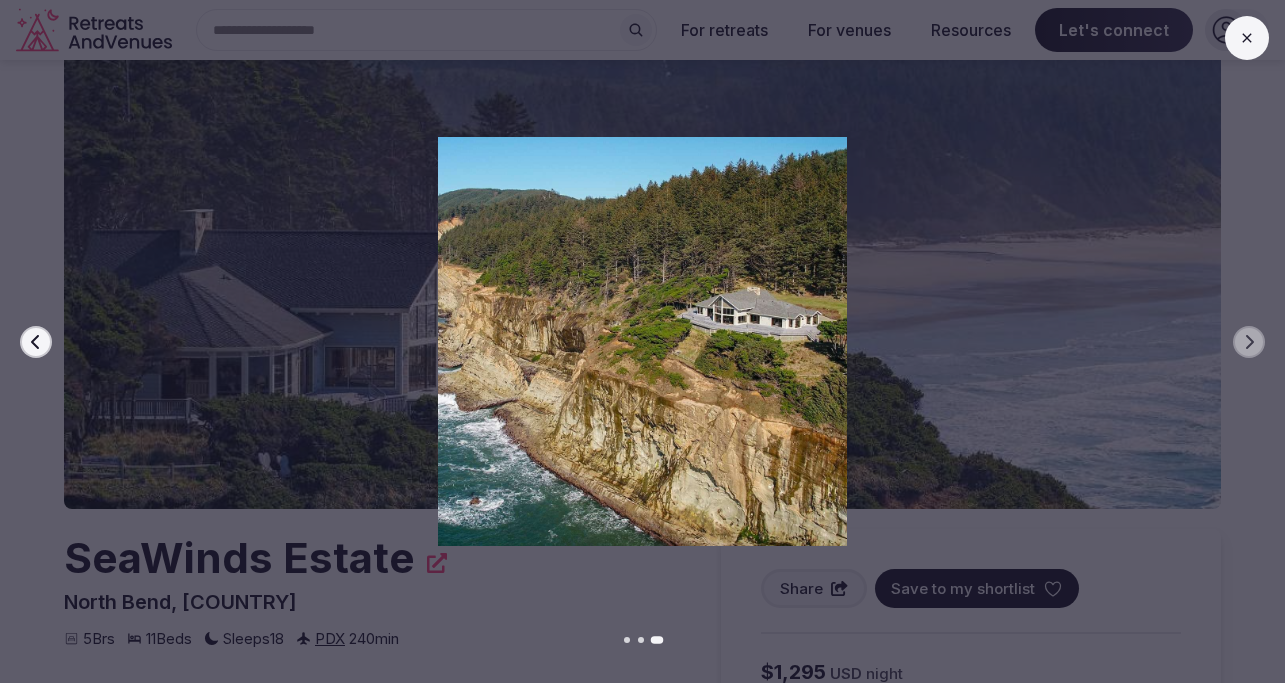 click 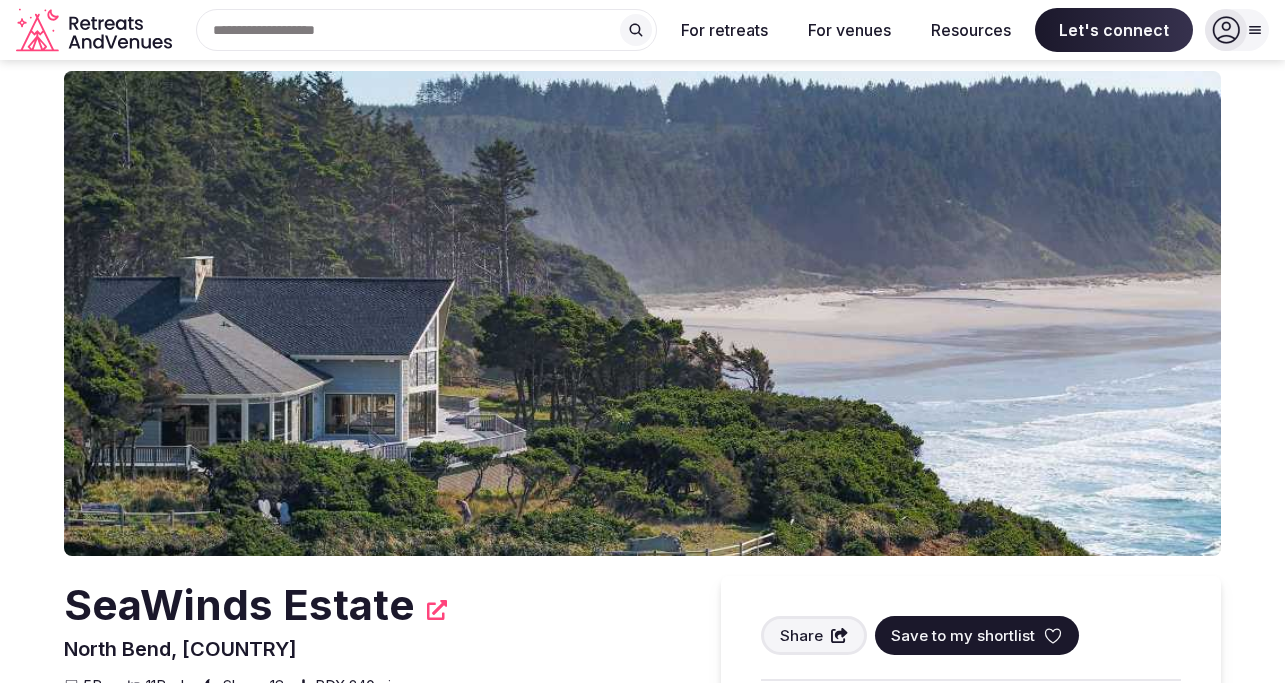 scroll, scrollTop: 0, scrollLeft: 0, axis: both 